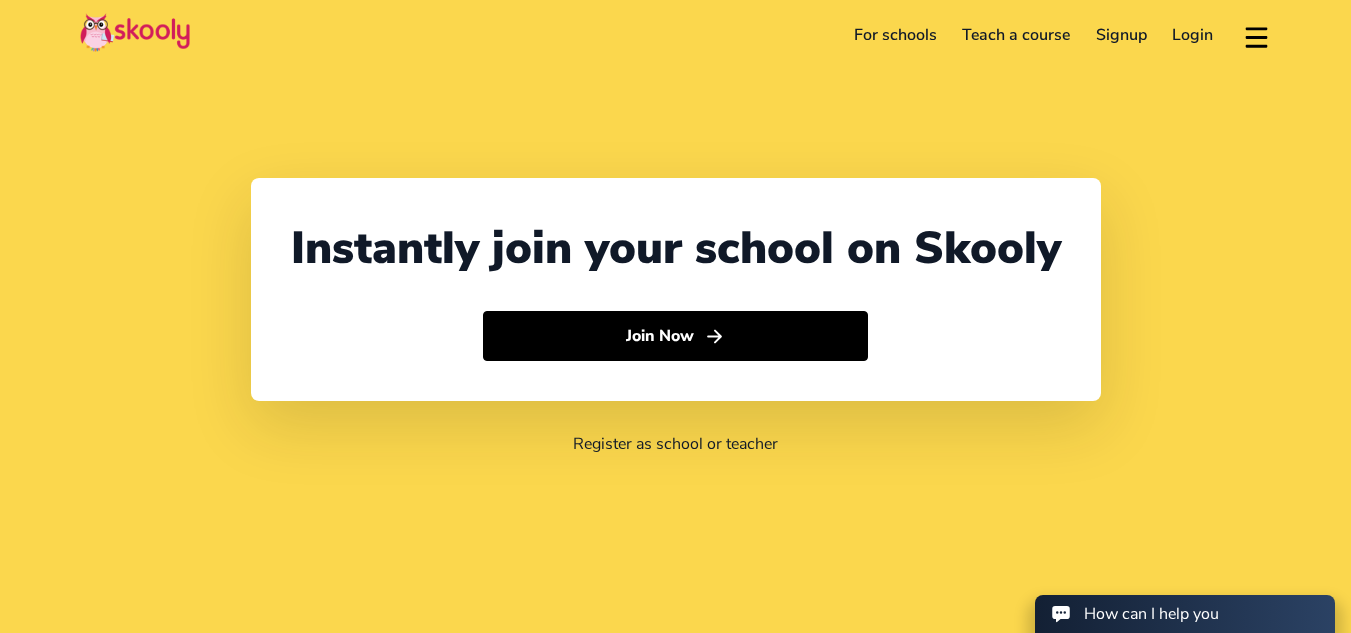 scroll, scrollTop: 0, scrollLeft: 0, axis: both 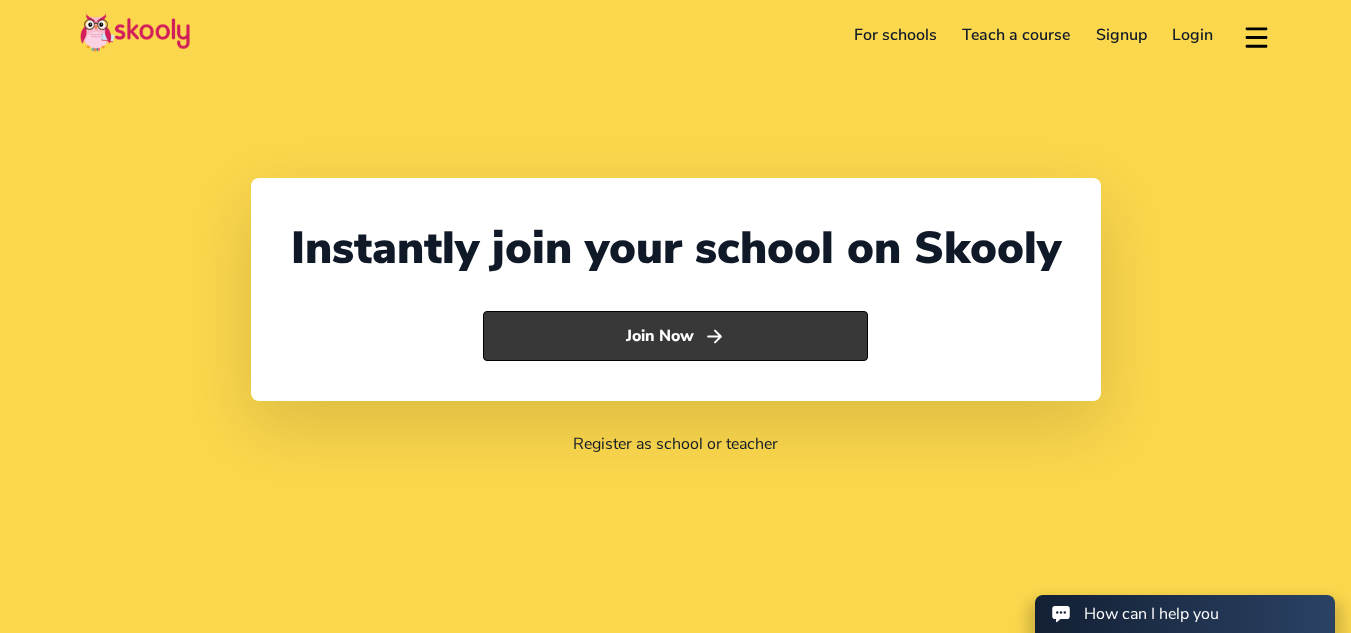 click on "Join Now" 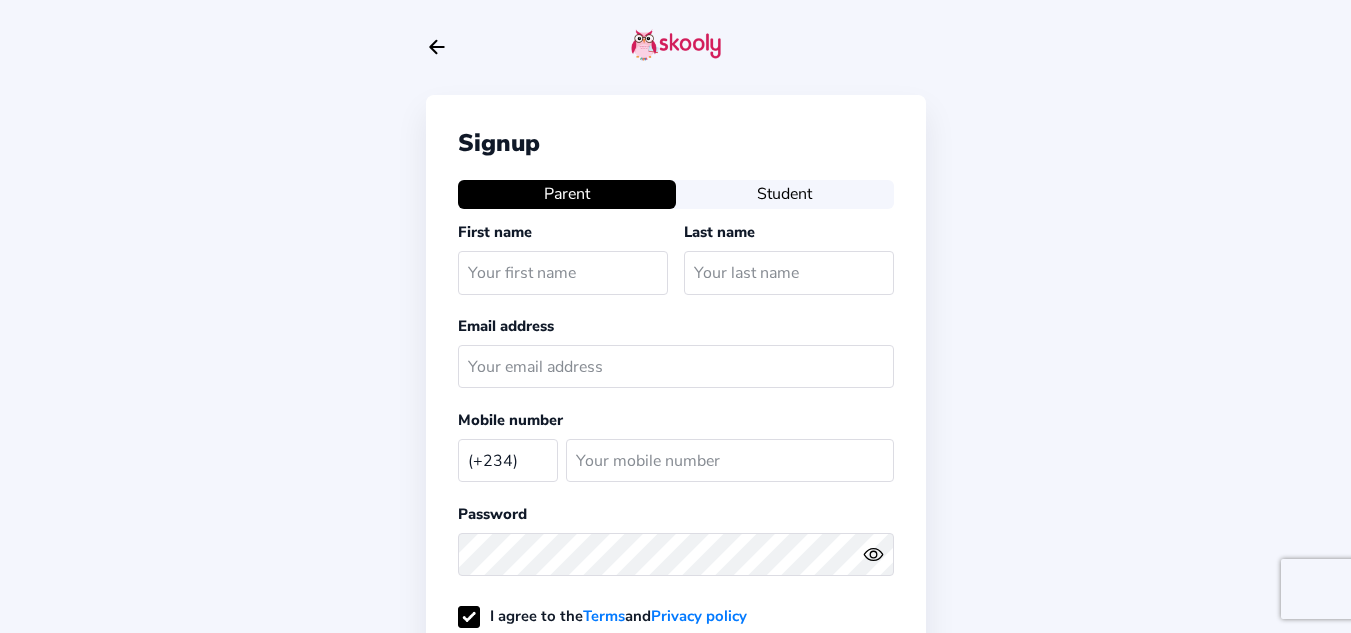 select on "NG" 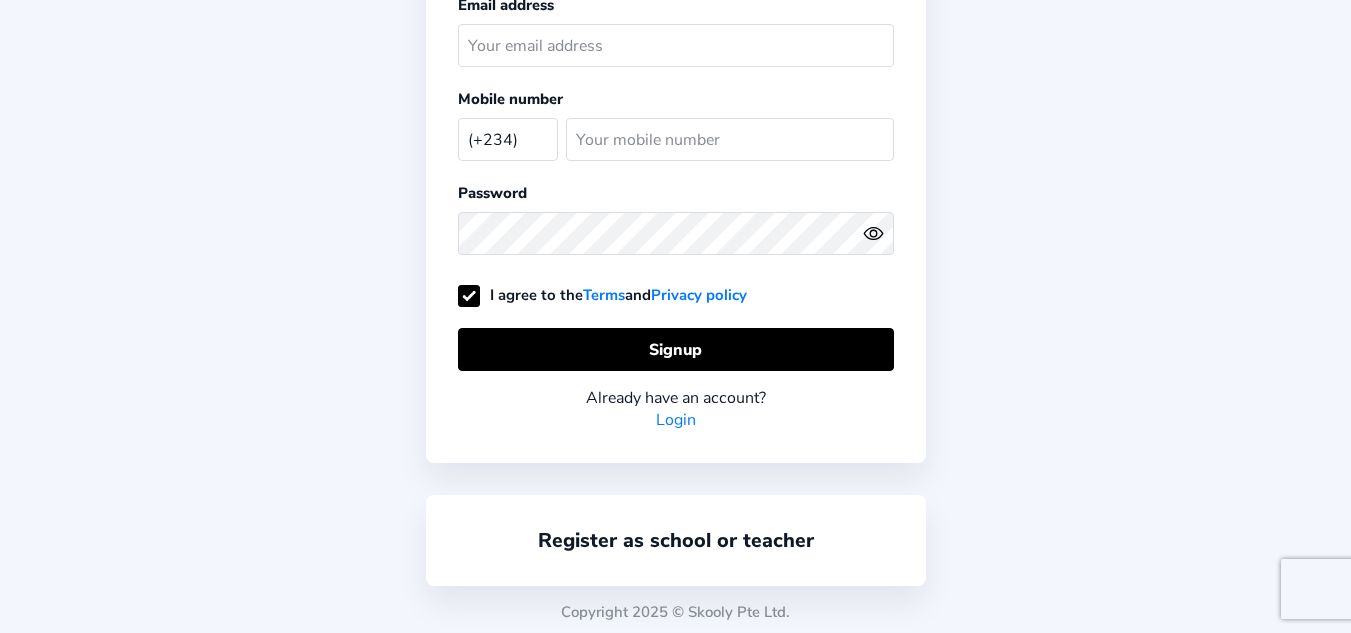 scroll, scrollTop: 326, scrollLeft: 0, axis: vertical 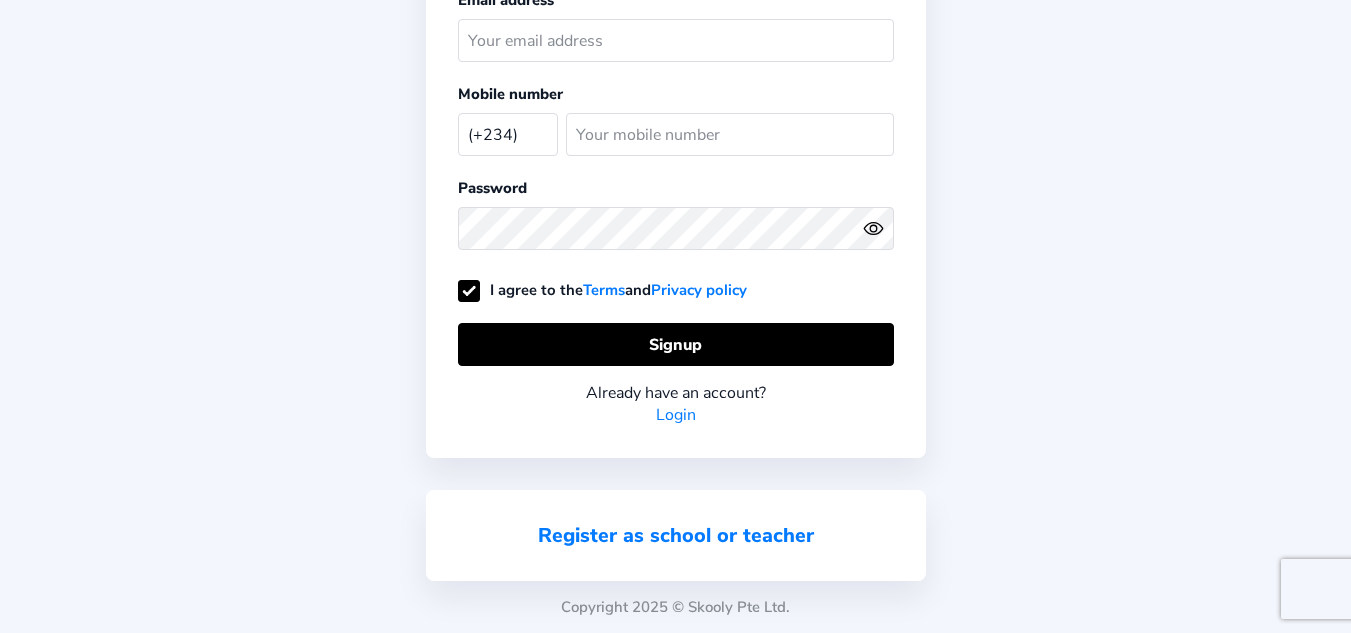 click on "Register as school or teacher" 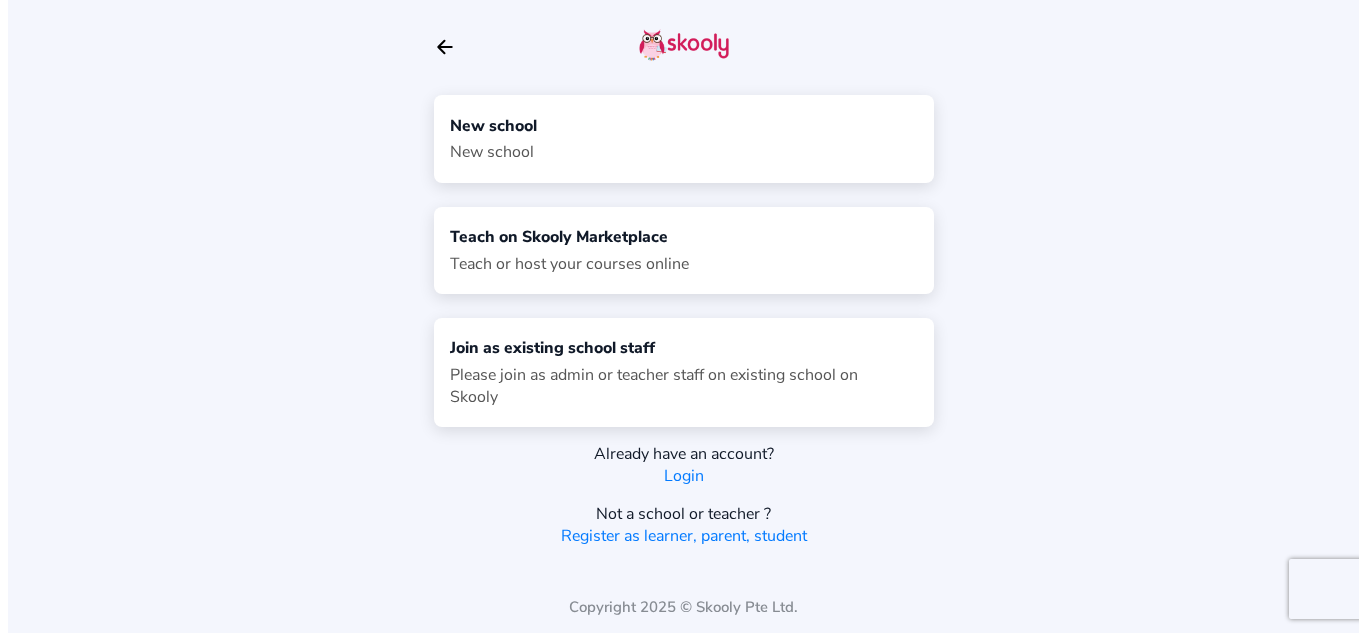 scroll, scrollTop: 0, scrollLeft: 0, axis: both 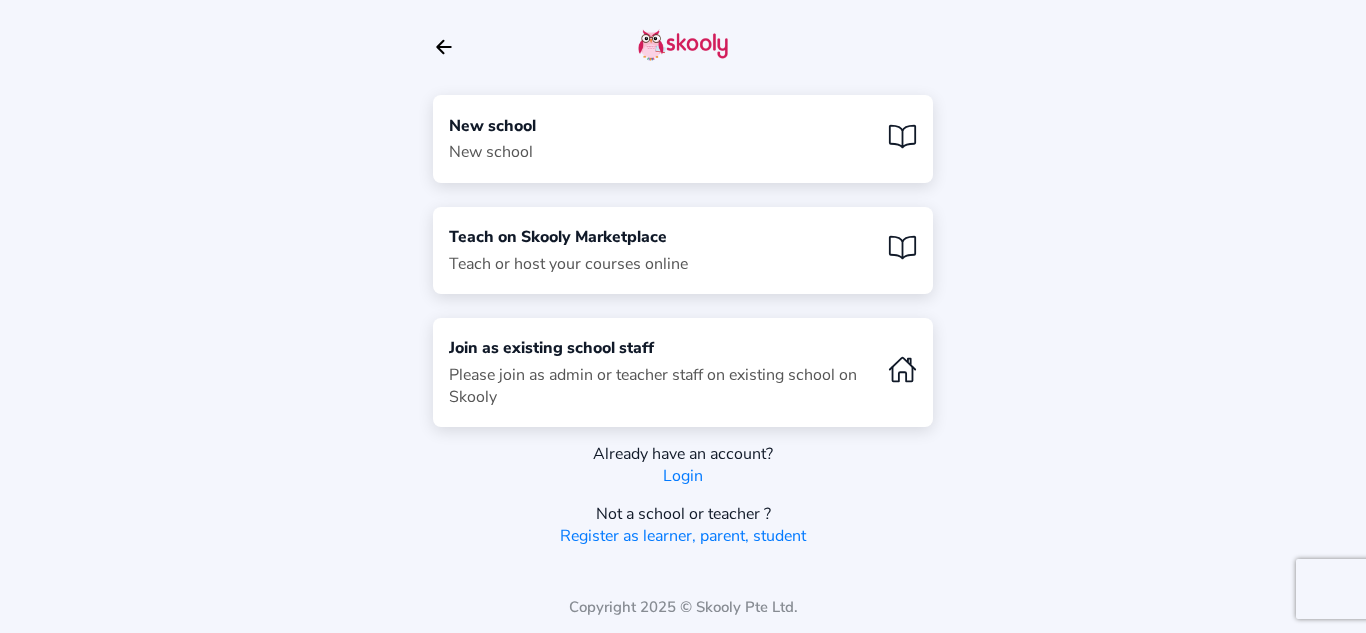 click on "Login" 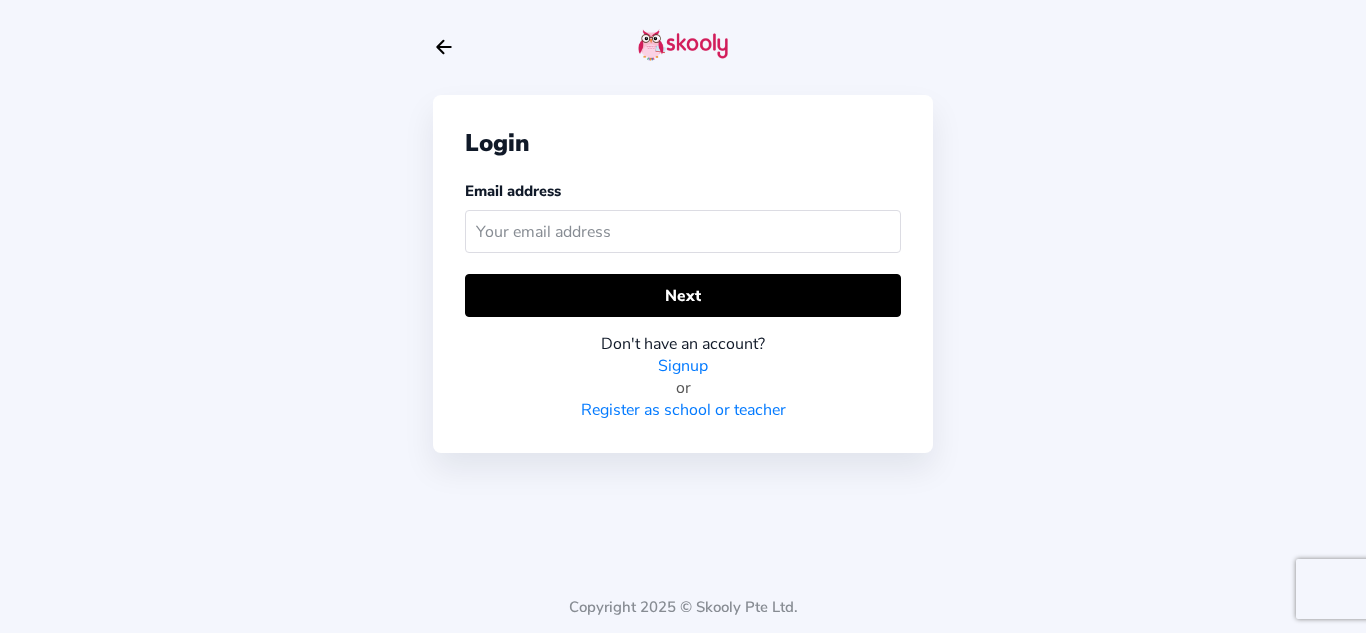 click 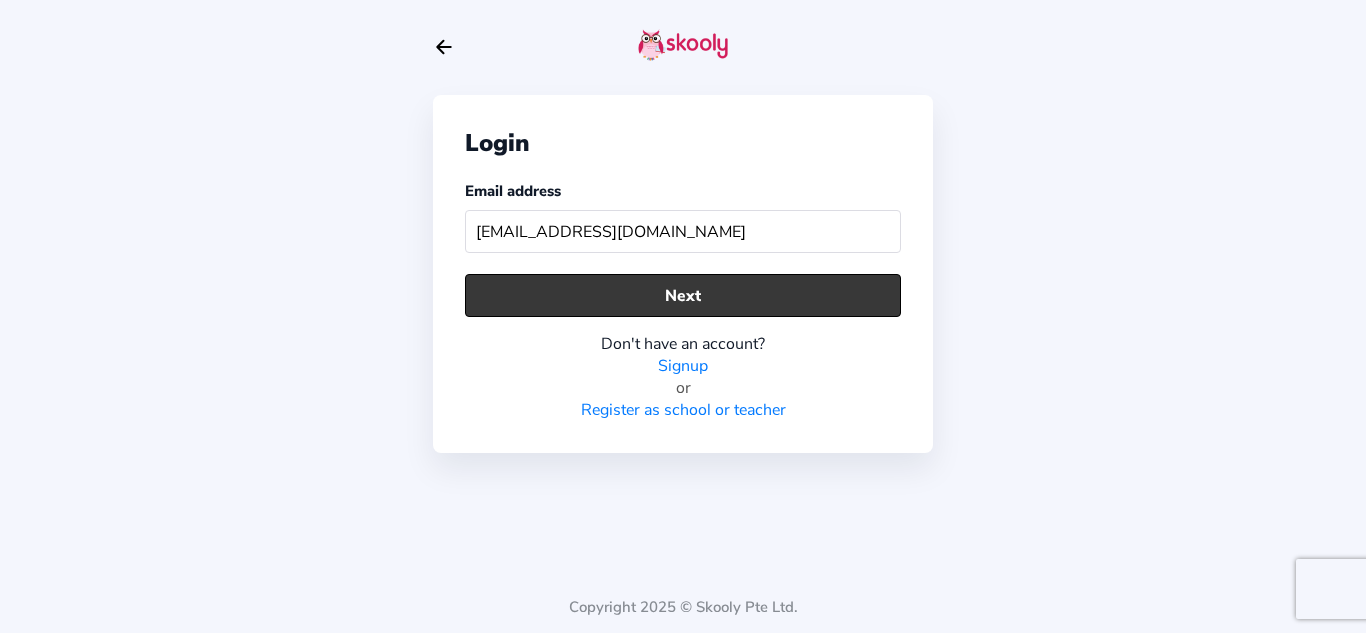 type on "rootlearningcareers@gmail.com" 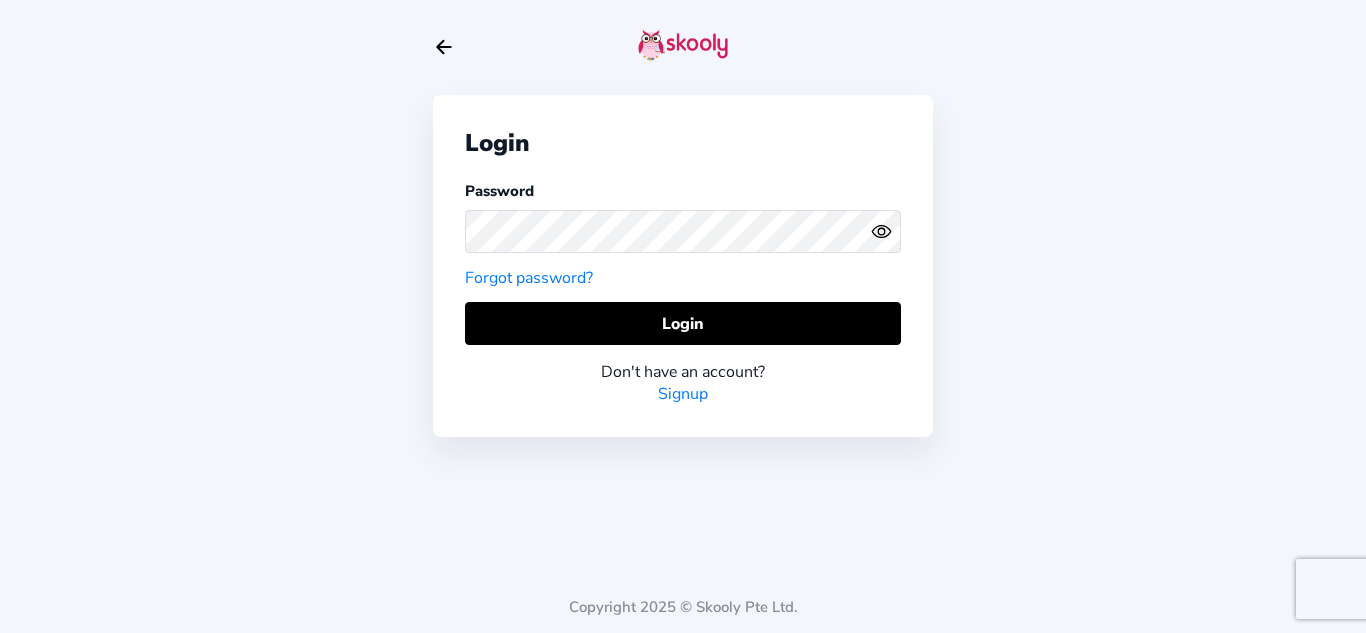 click on "Eye" 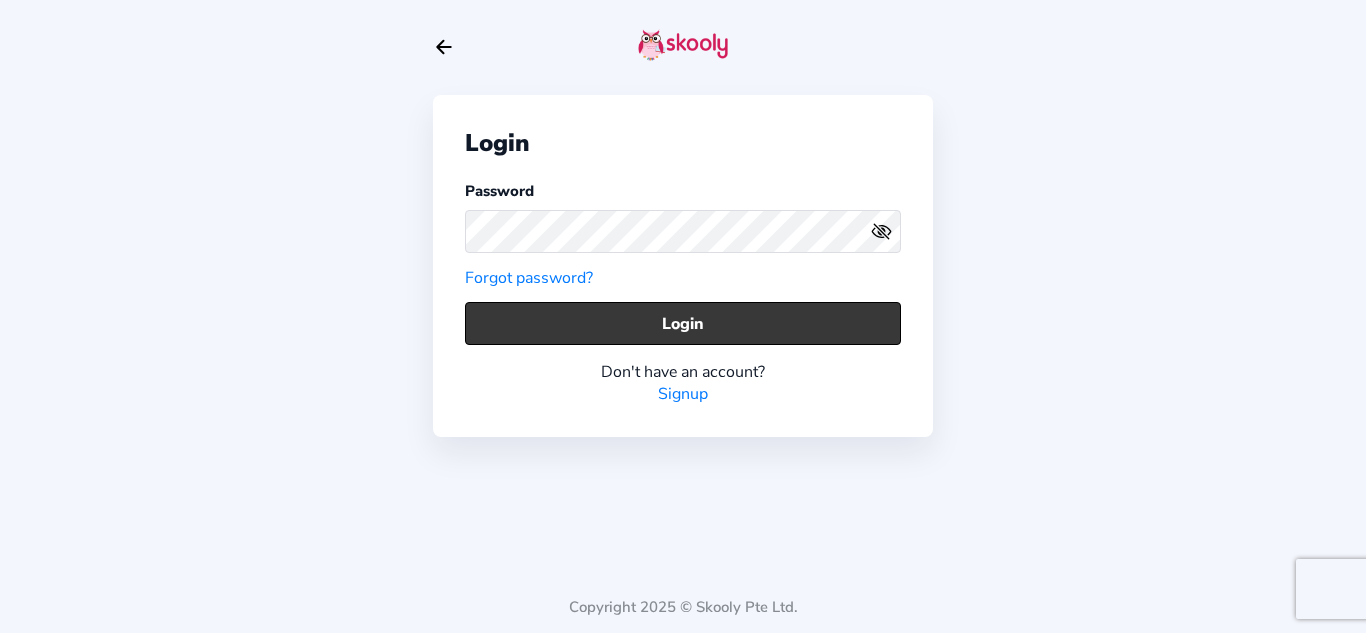 click on "Login" 